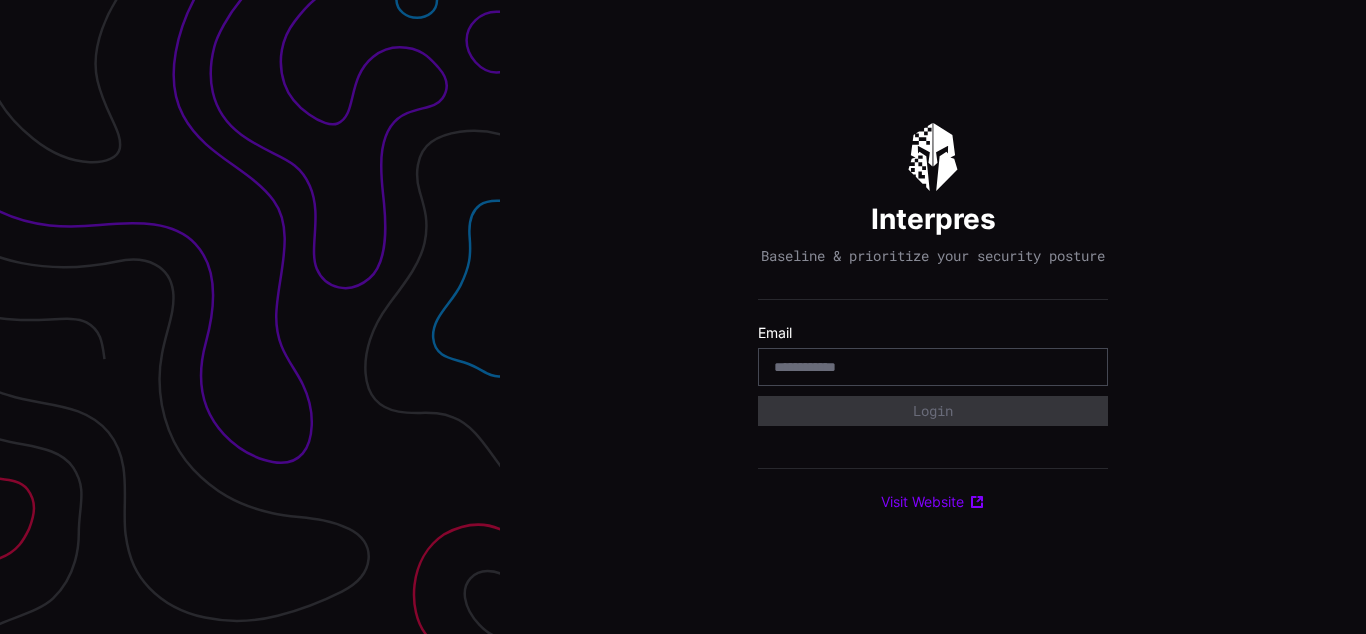 scroll, scrollTop: 0, scrollLeft: 0, axis: both 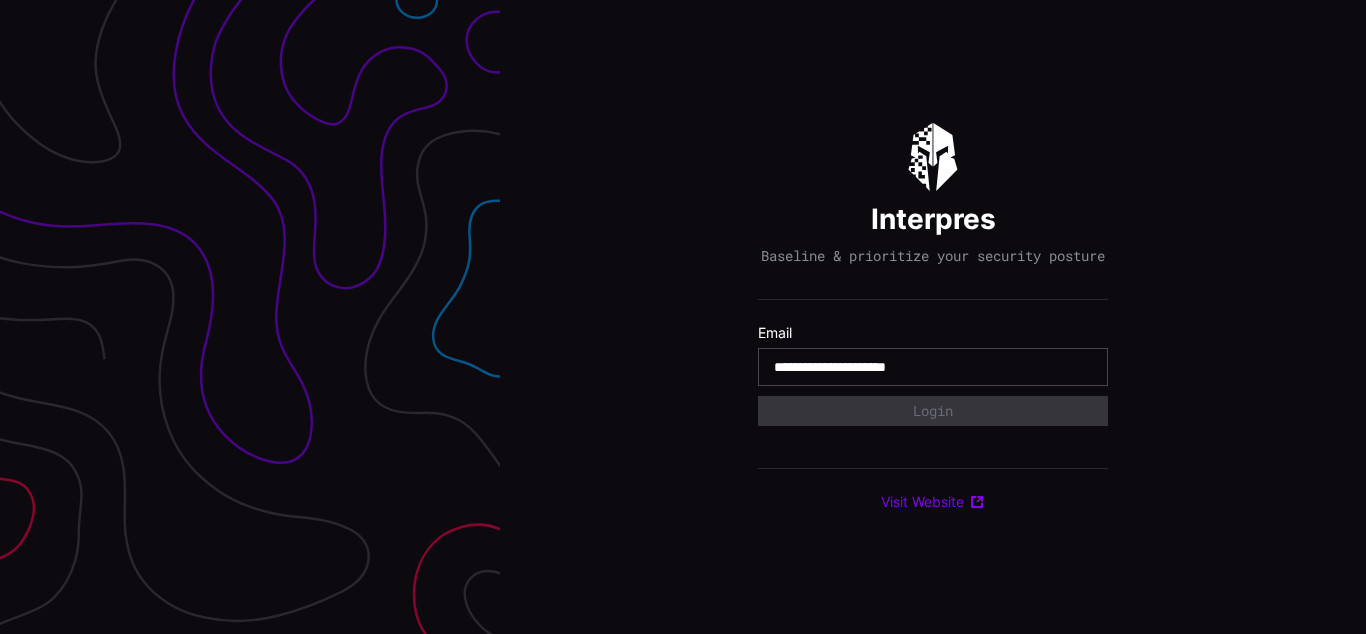 type on "**********" 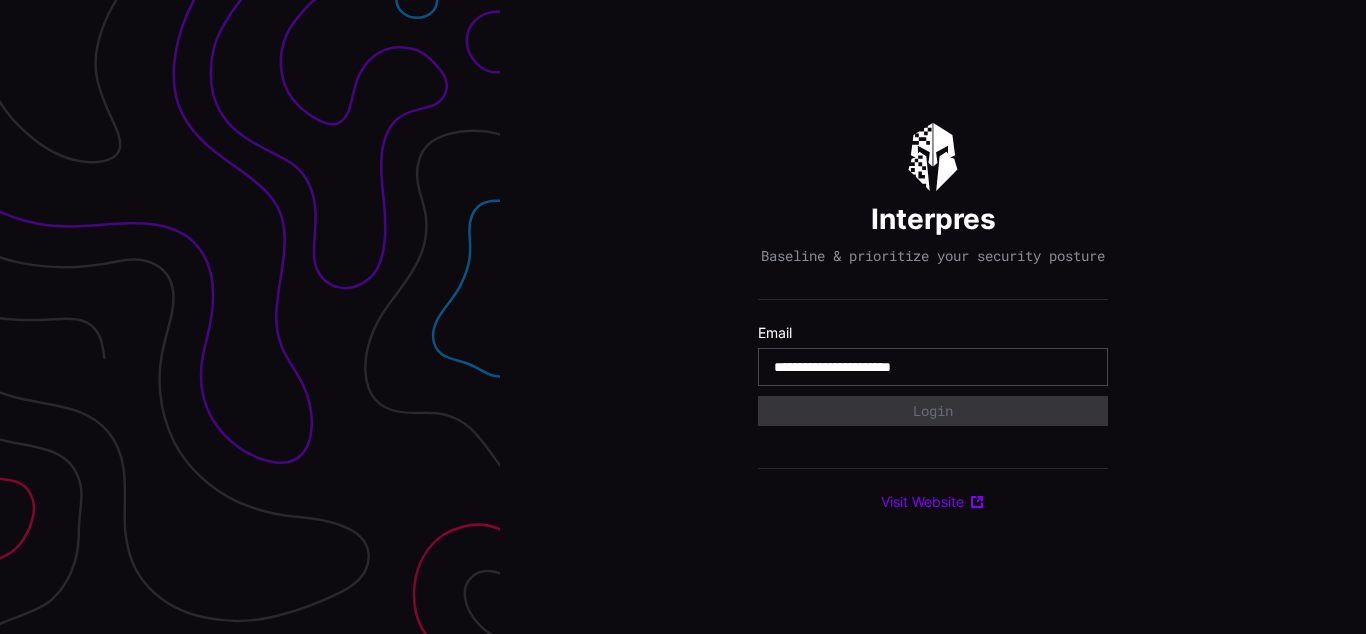 click on "**********" at bounding box center [933, 367] 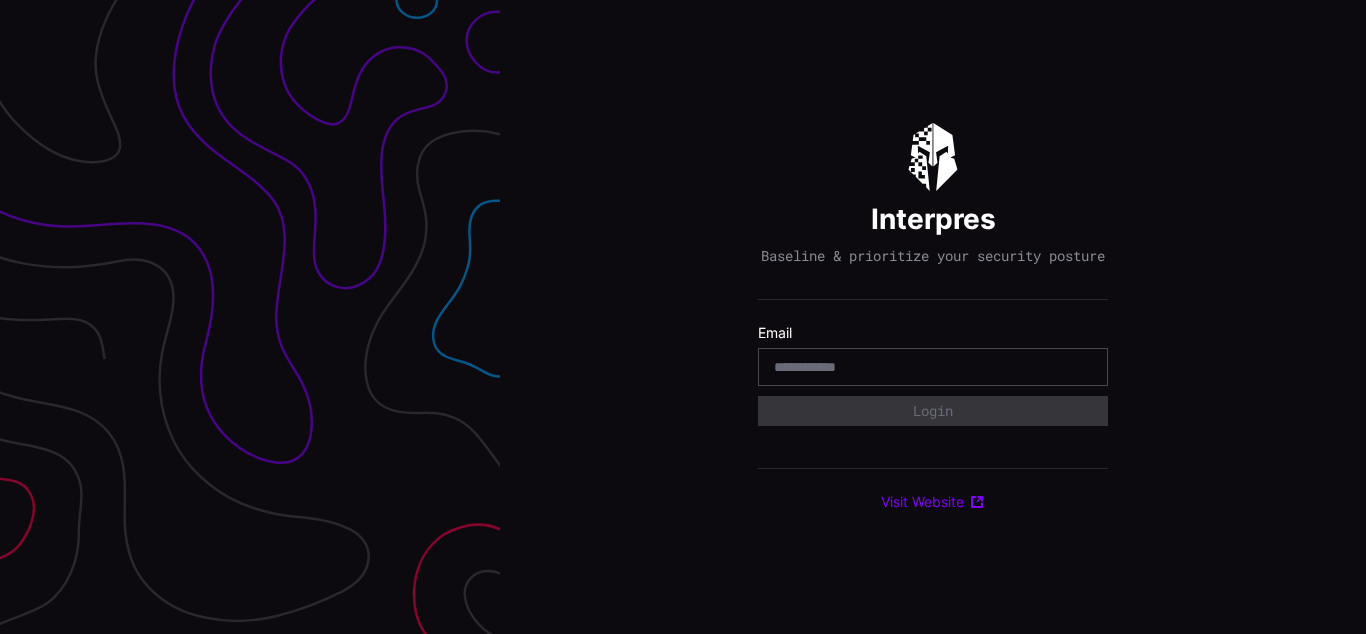 scroll, scrollTop: 0, scrollLeft: 0, axis: both 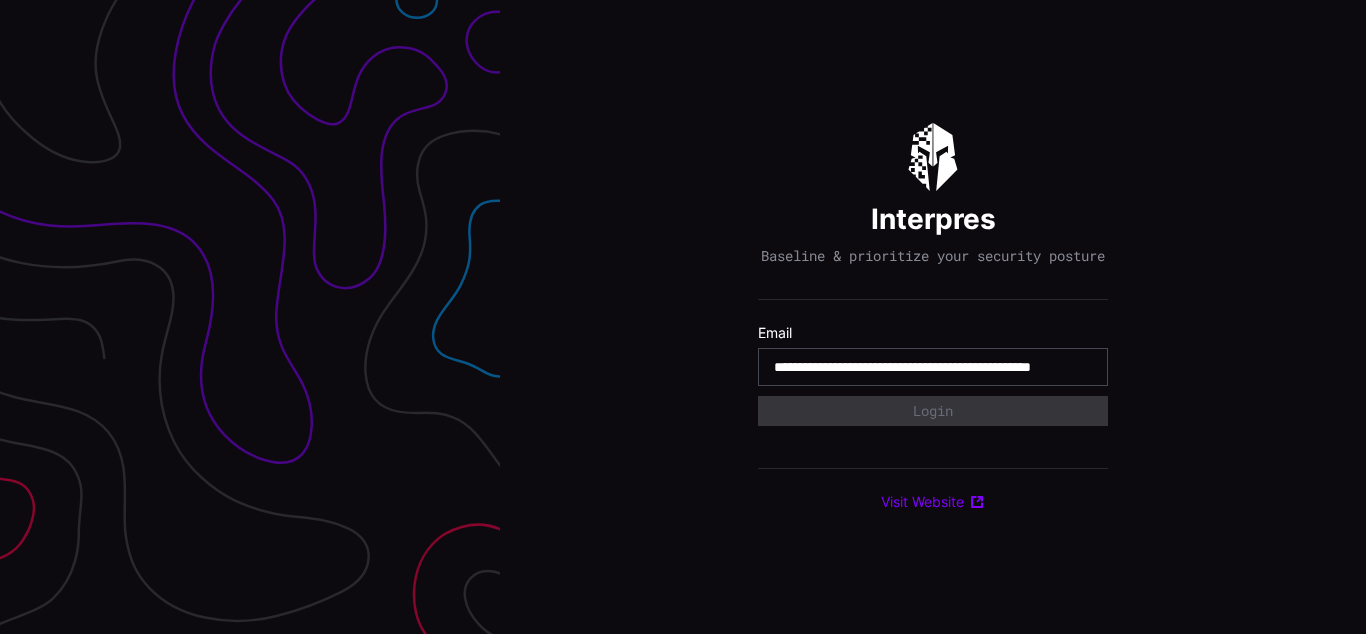 type on "**********" 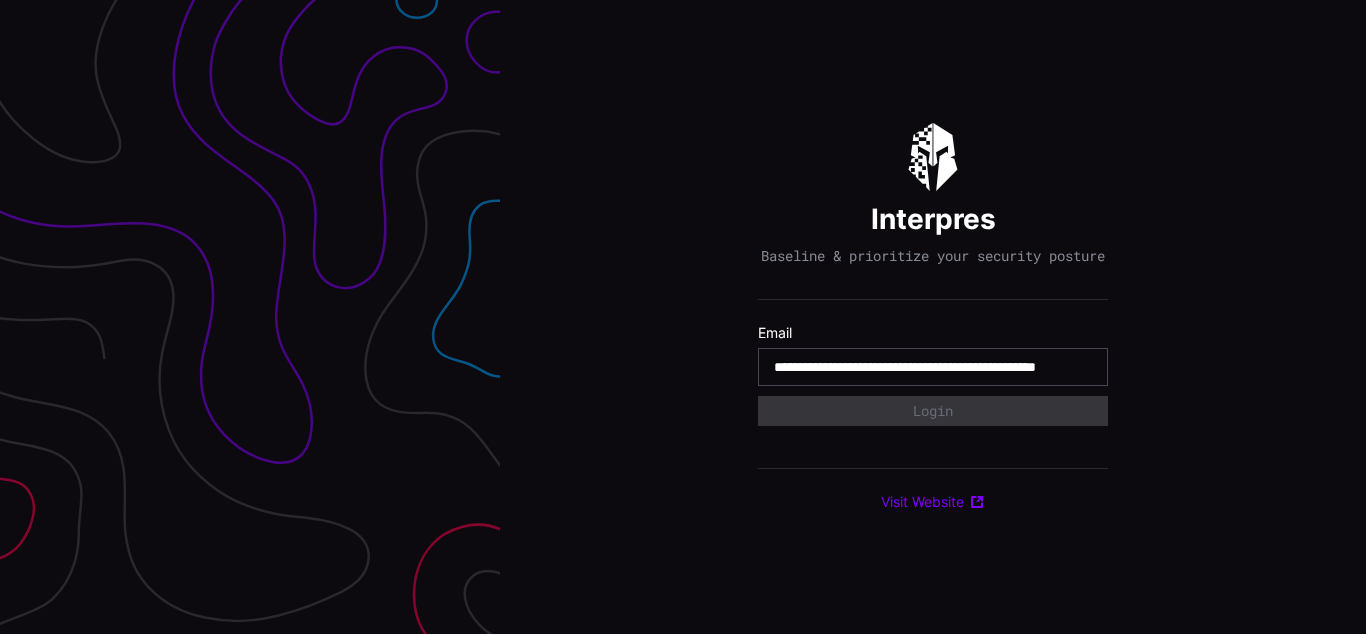 click on "**********" at bounding box center (933, 367) 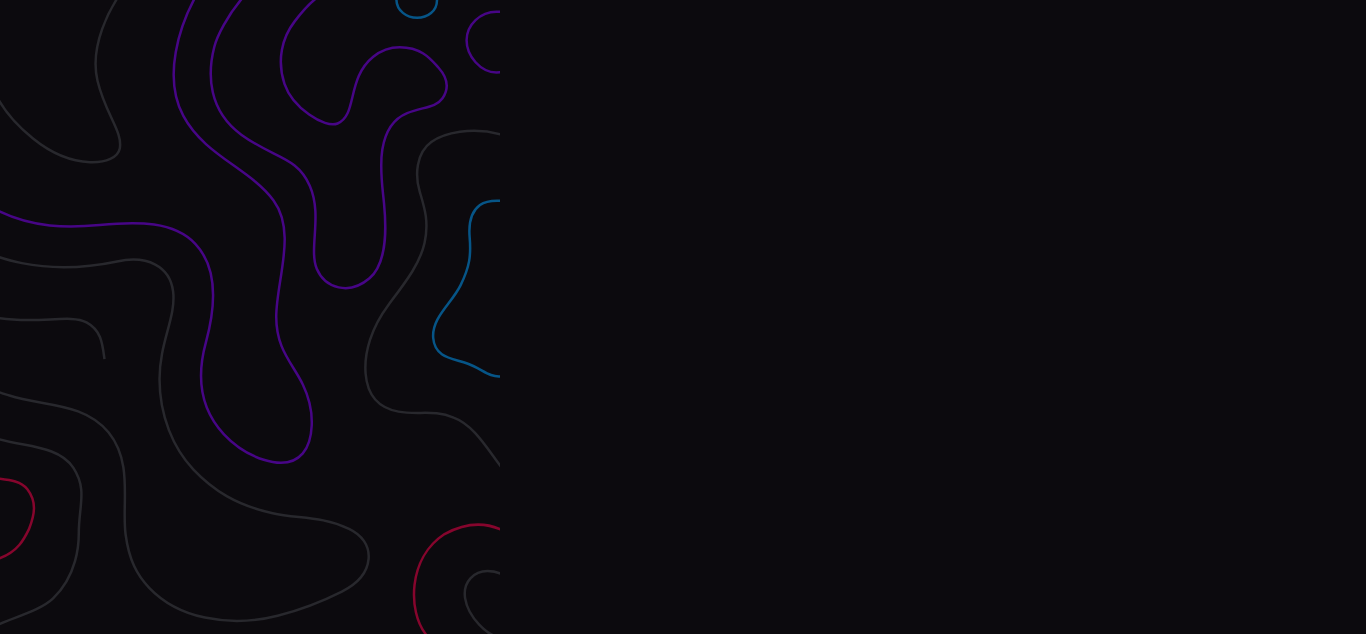 scroll, scrollTop: 0, scrollLeft: 0, axis: both 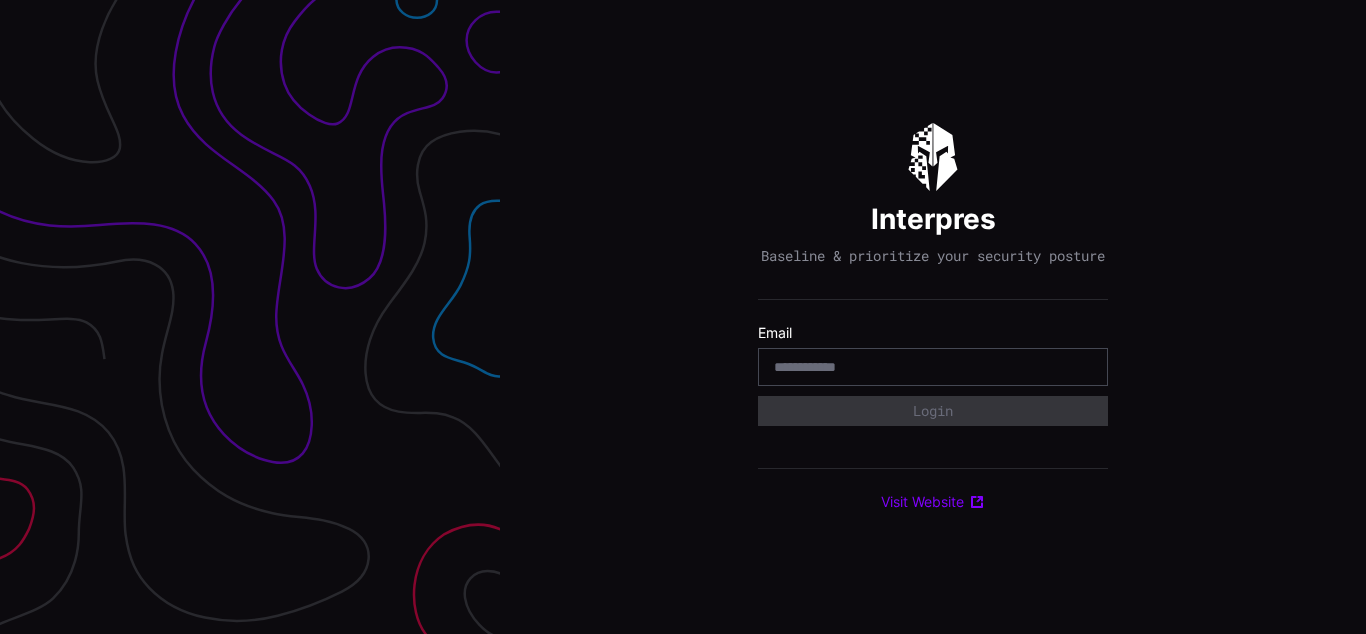 click on "Interpres Baseline & prioritize your security posture Email Login Visit Website" at bounding box center (933, 317) 